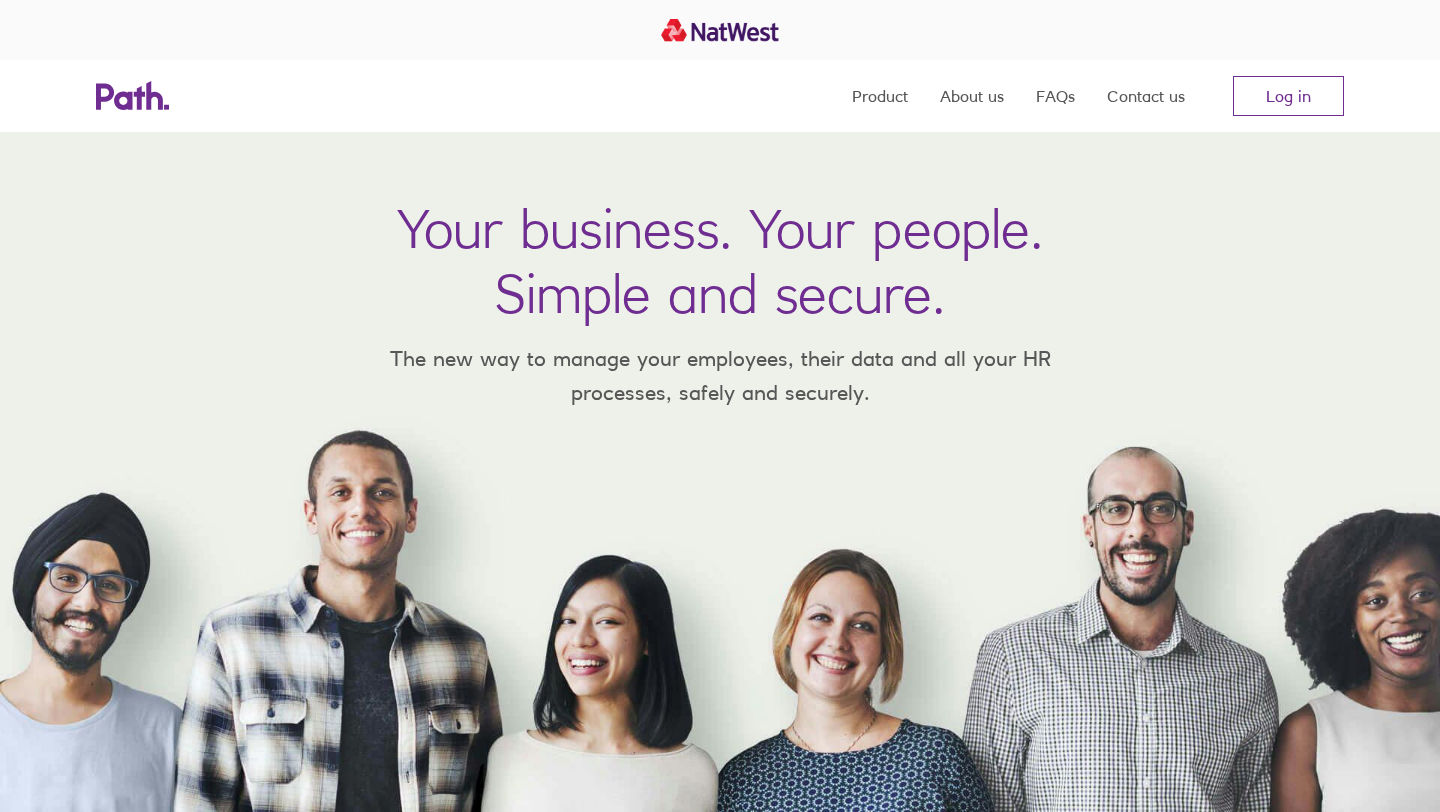 scroll, scrollTop: 0, scrollLeft: 0, axis: both 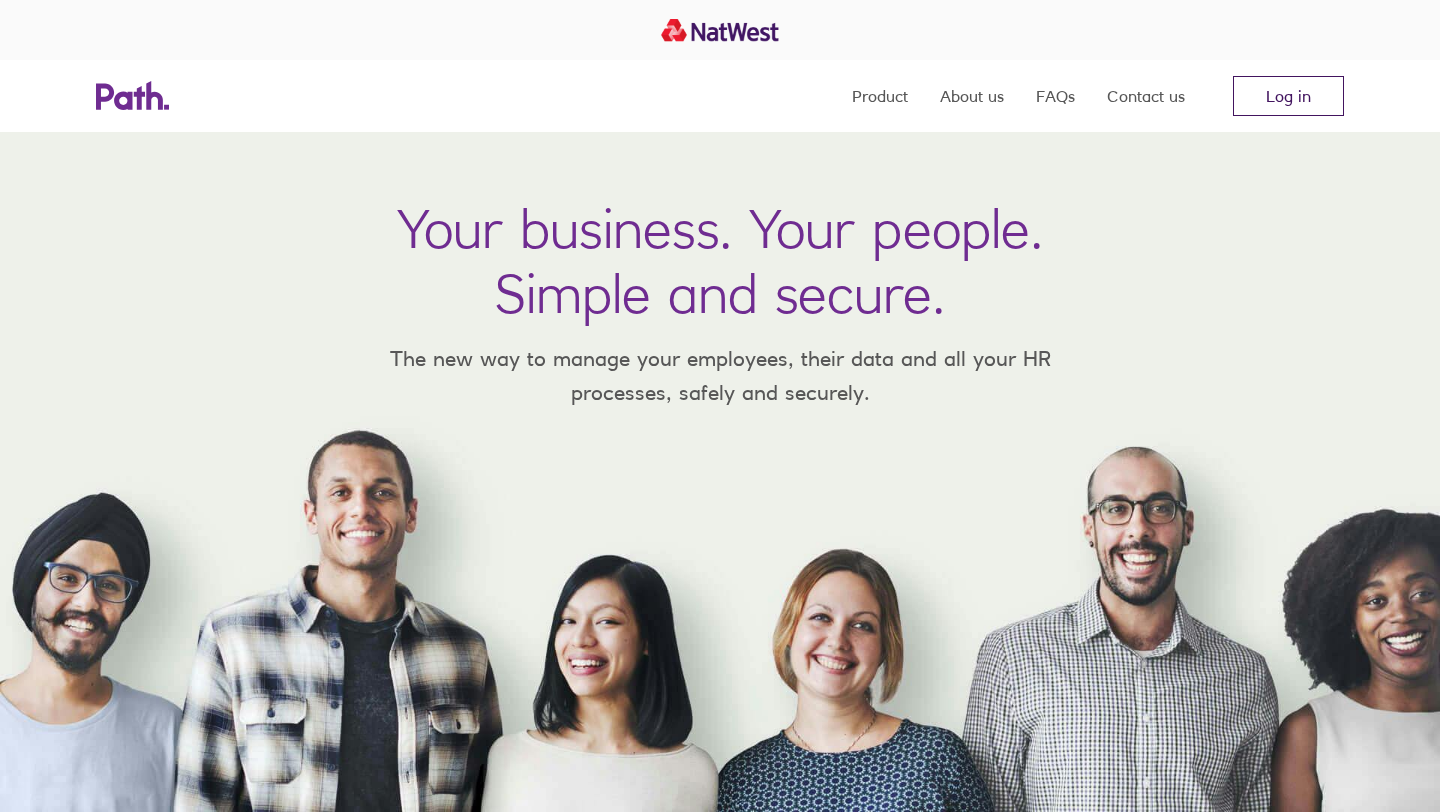 click on "Log in" at bounding box center (1288, 96) 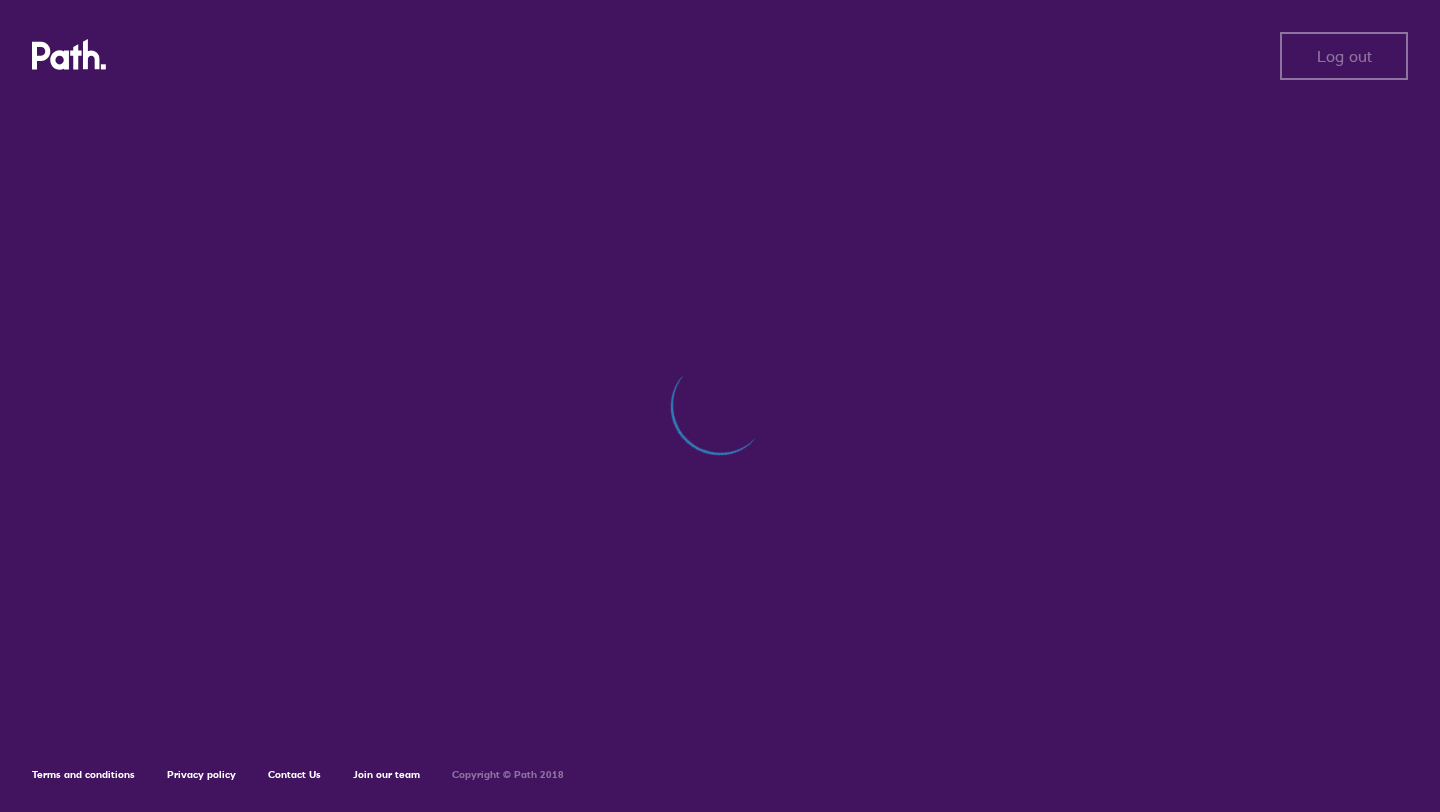 scroll, scrollTop: 0, scrollLeft: 0, axis: both 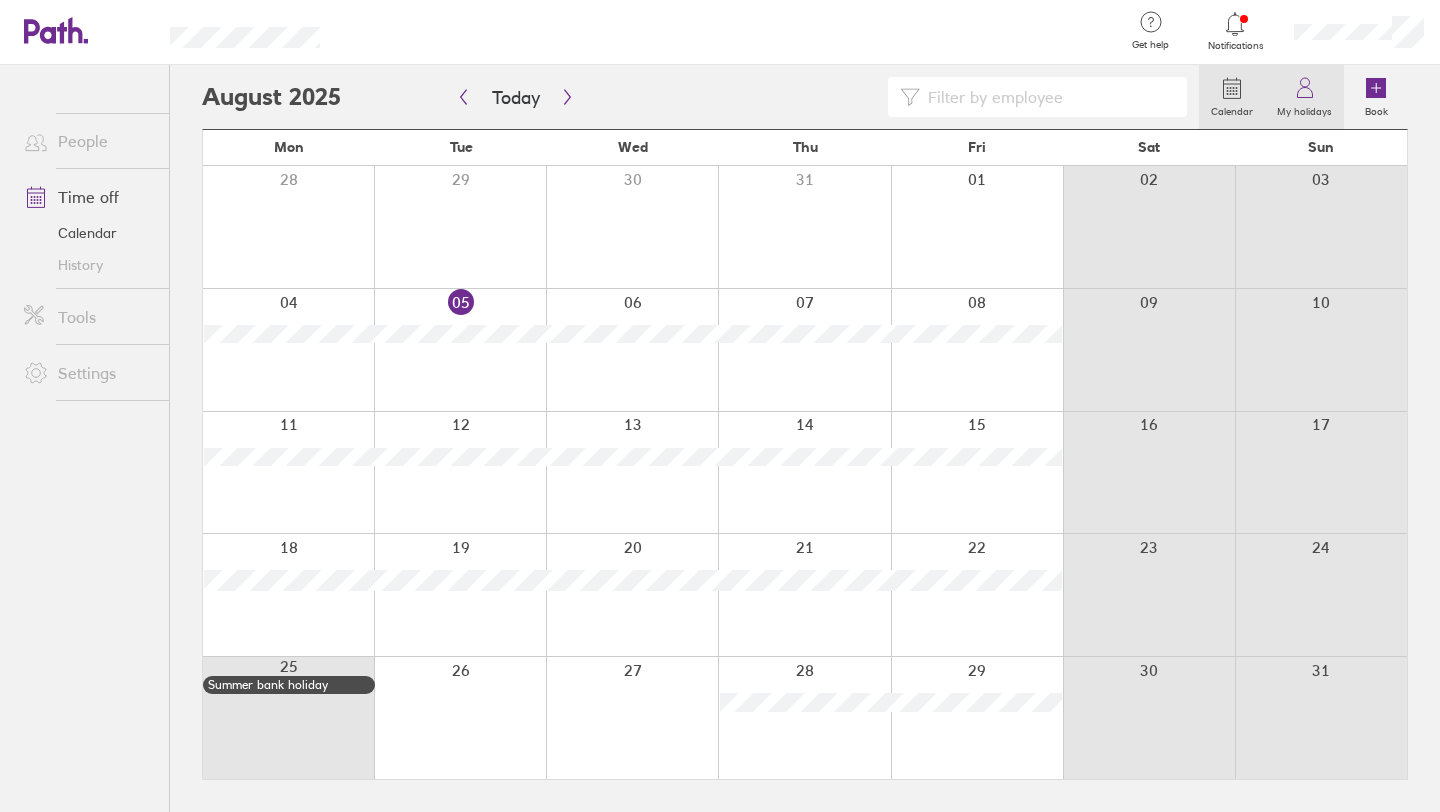 click 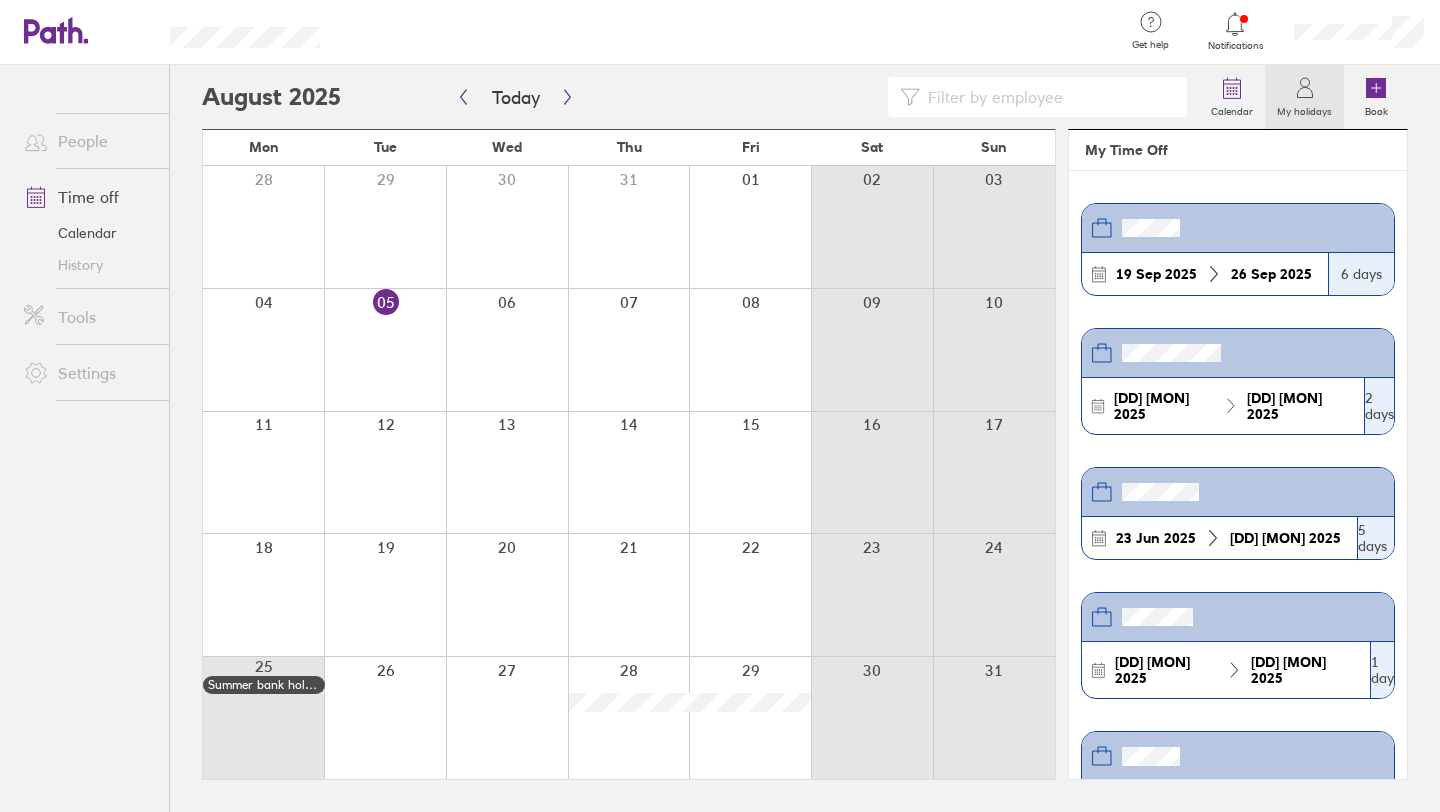 click on "Notifications" at bounding box center [1235, 32] 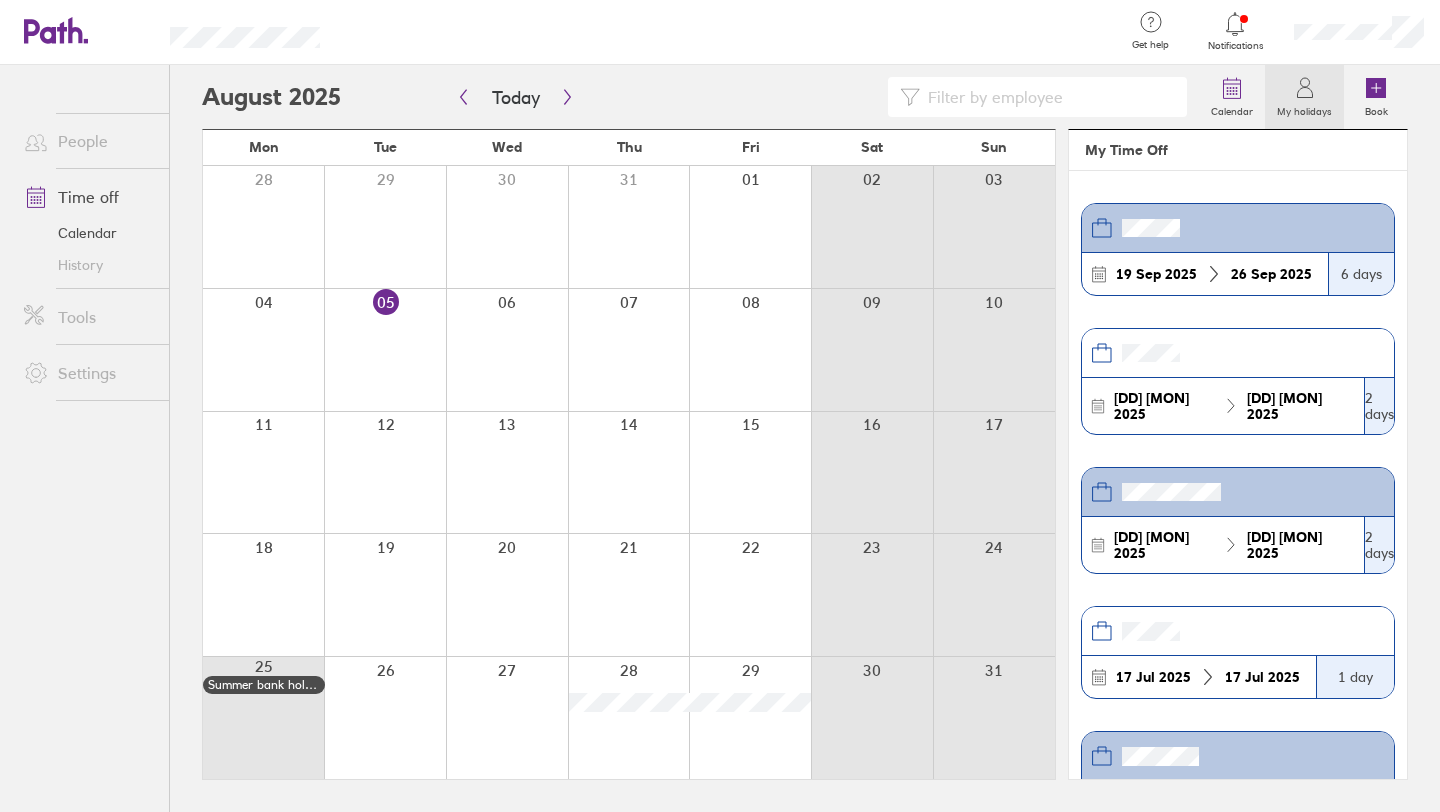 click 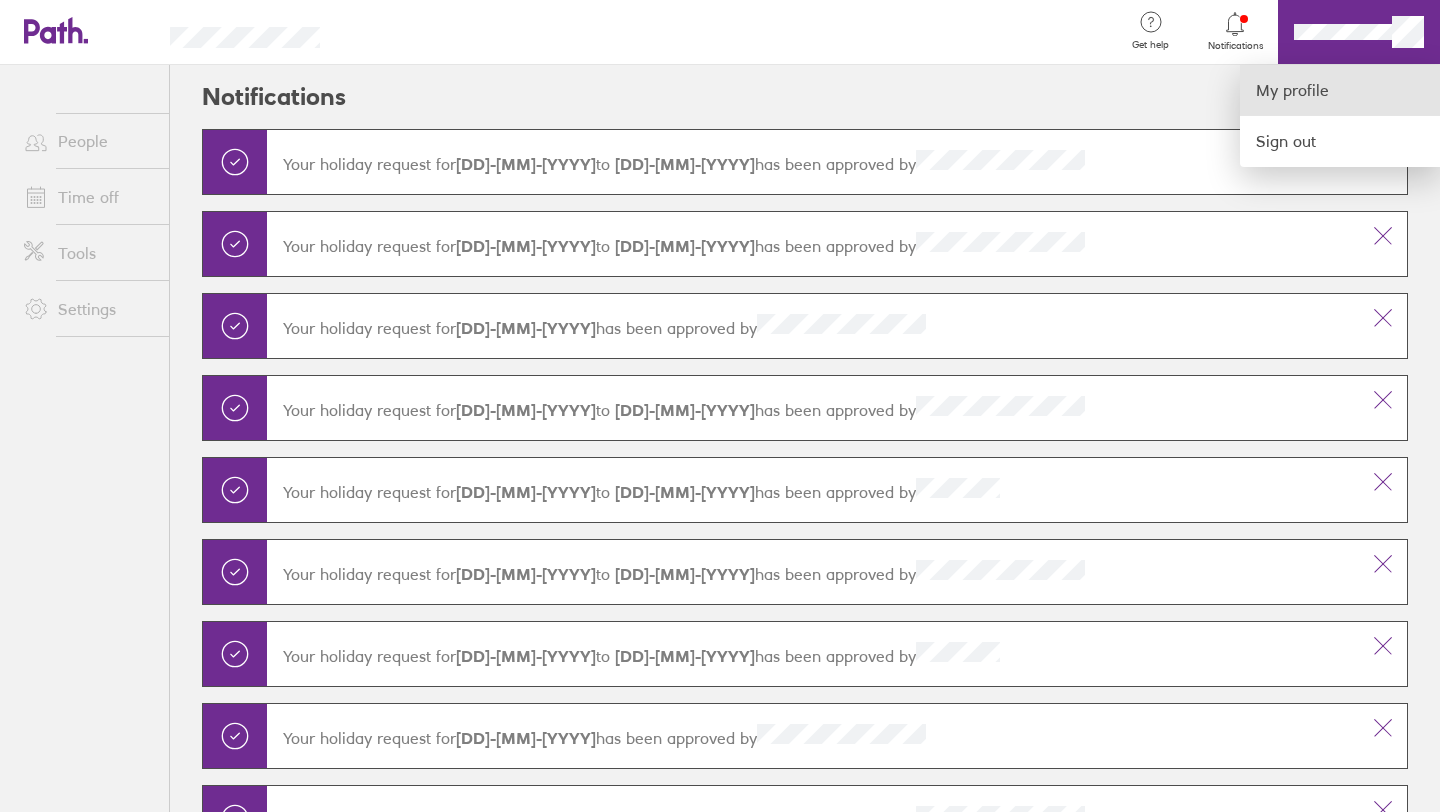 click on "My profile" at bounding box center (1340, 90) 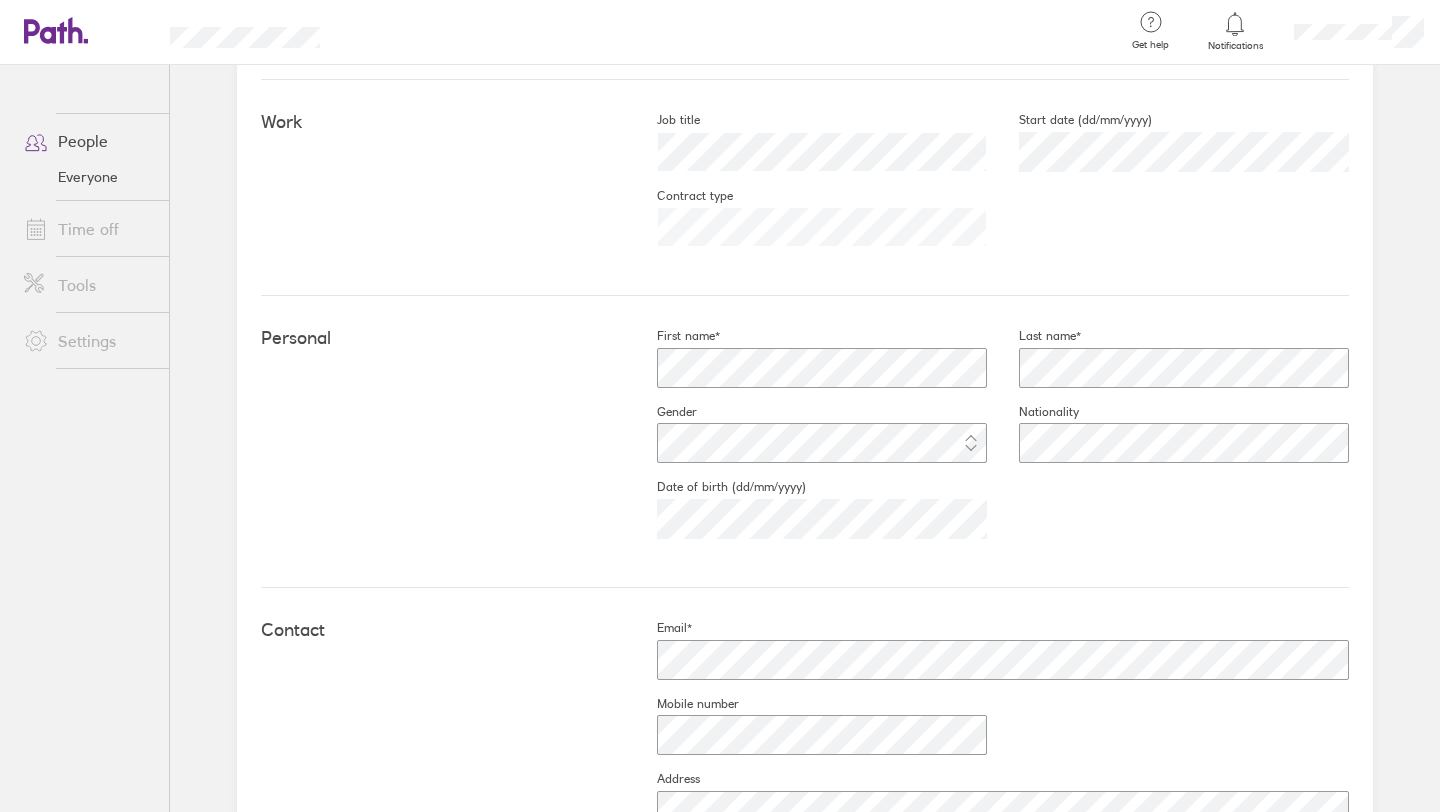 scroll, scrollTop: 0, scrollLeft: 0, axis: both 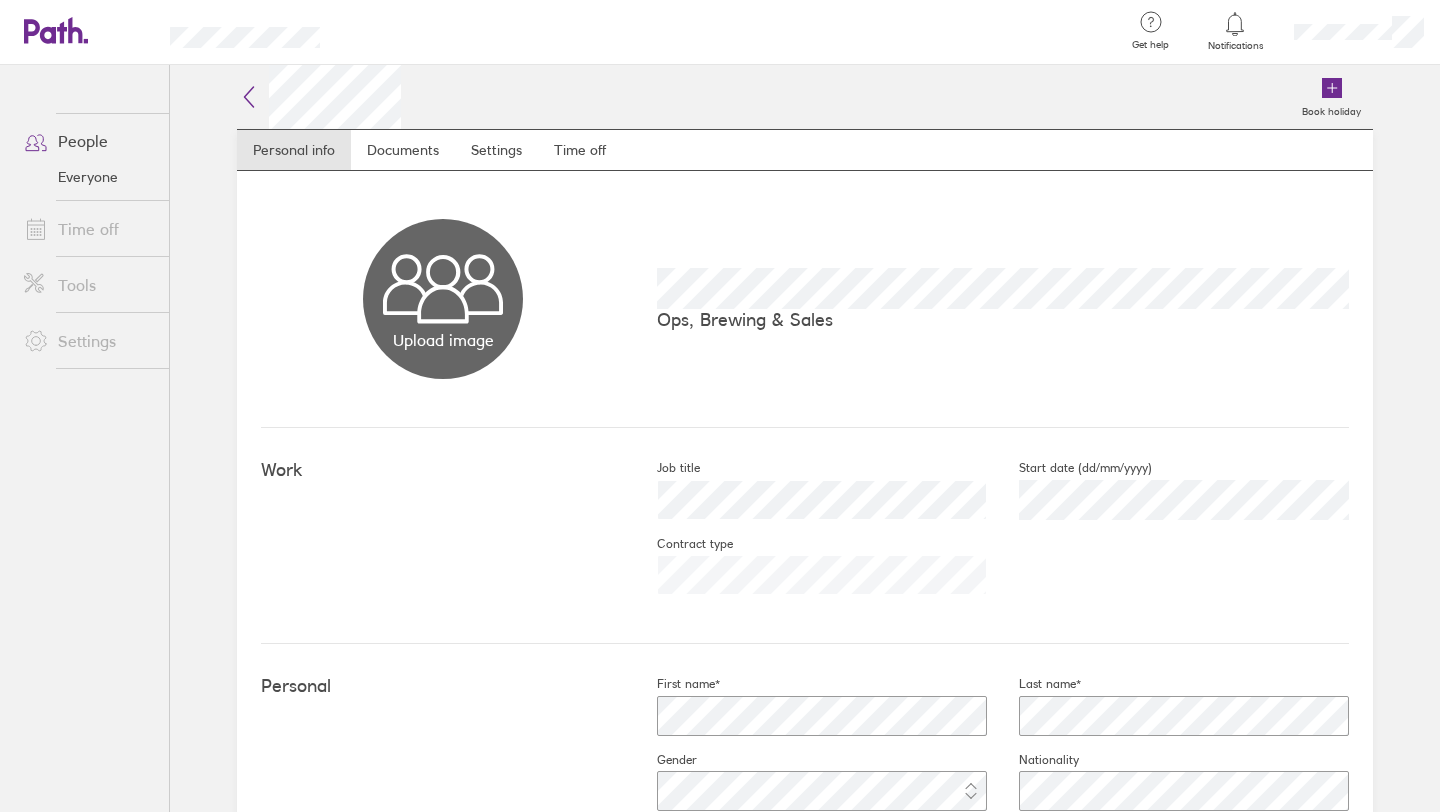 click 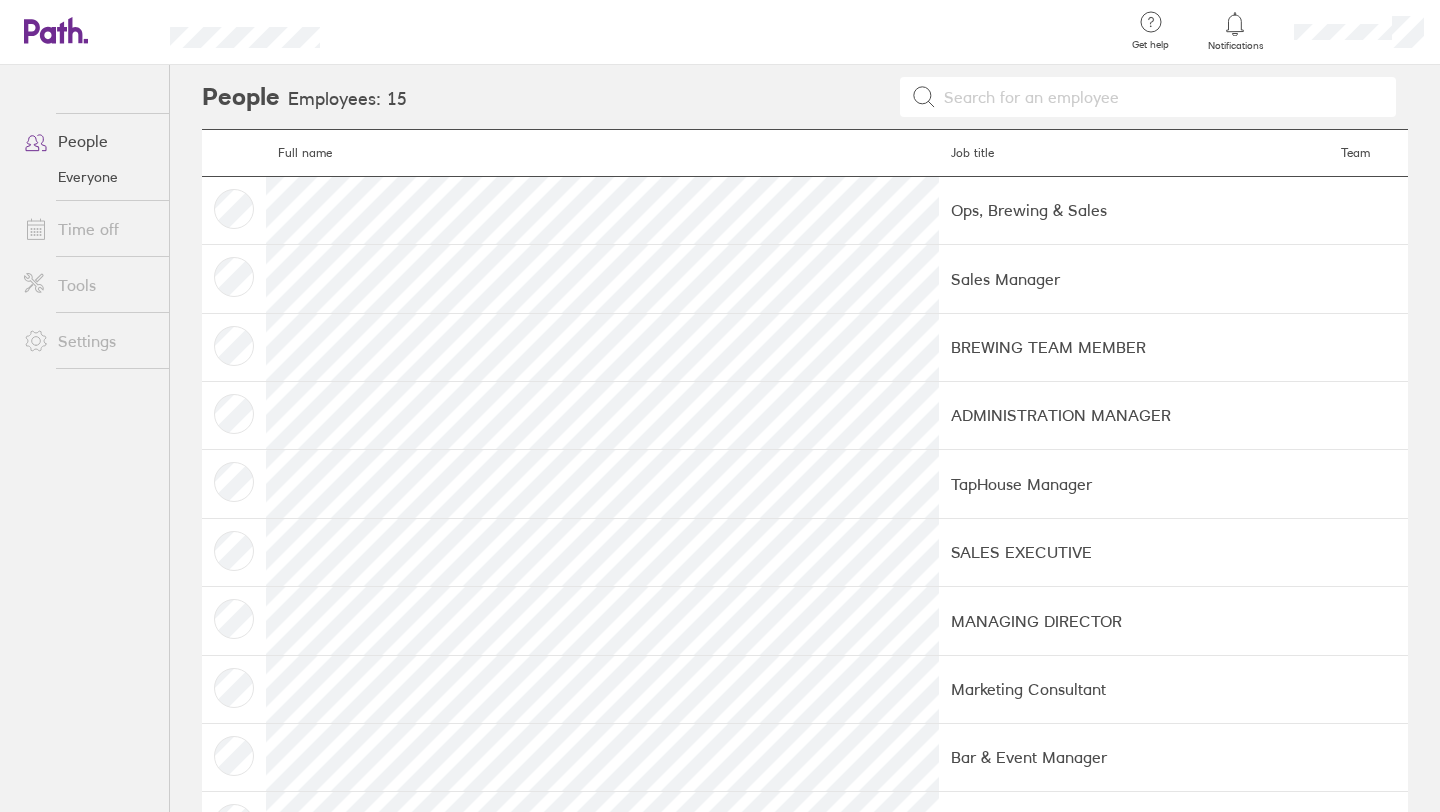 click on "People" at bounding box center (88, 141) 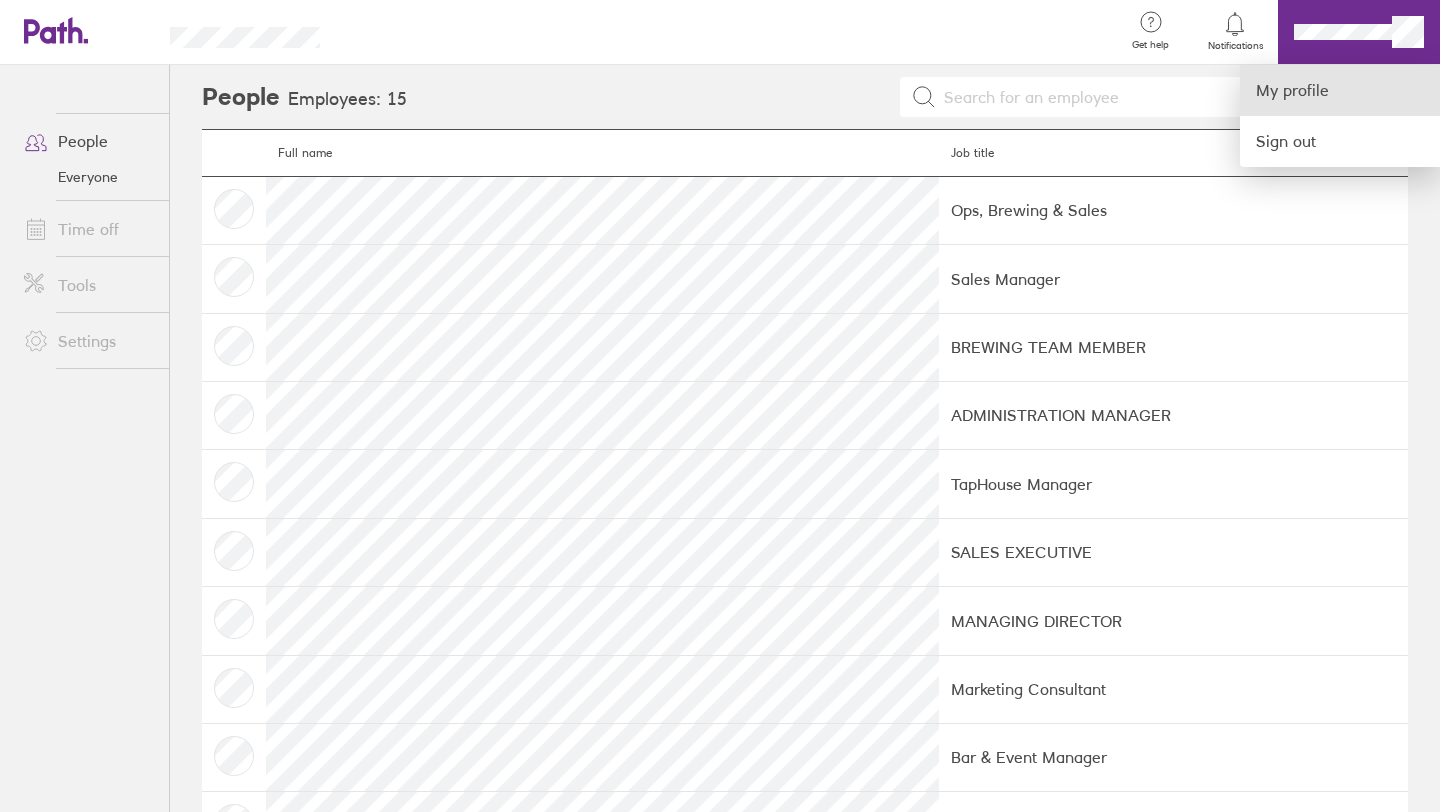 click on "My profile" at bounding box center (1340, 90) 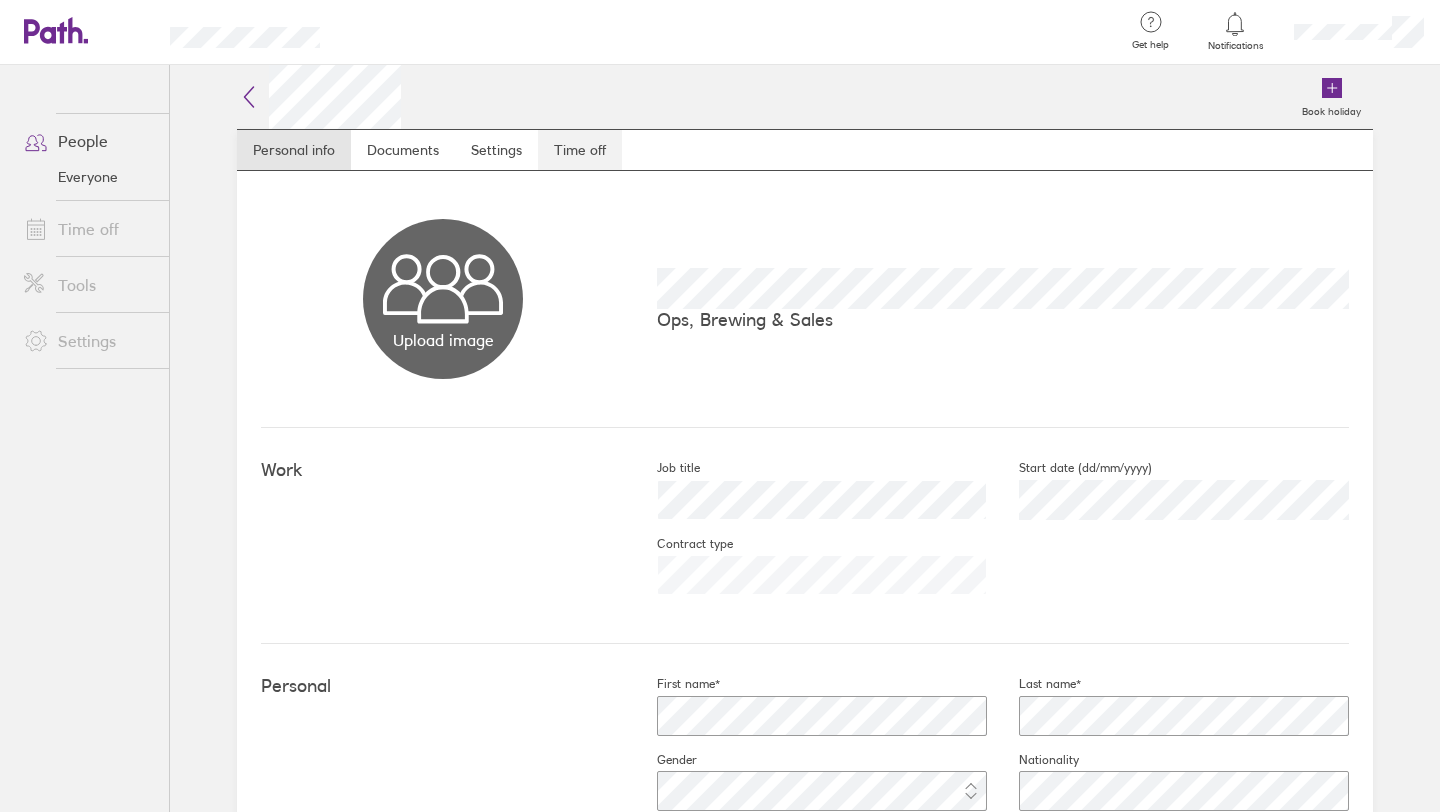 click on "Time off" at bounding box center (580, 150) 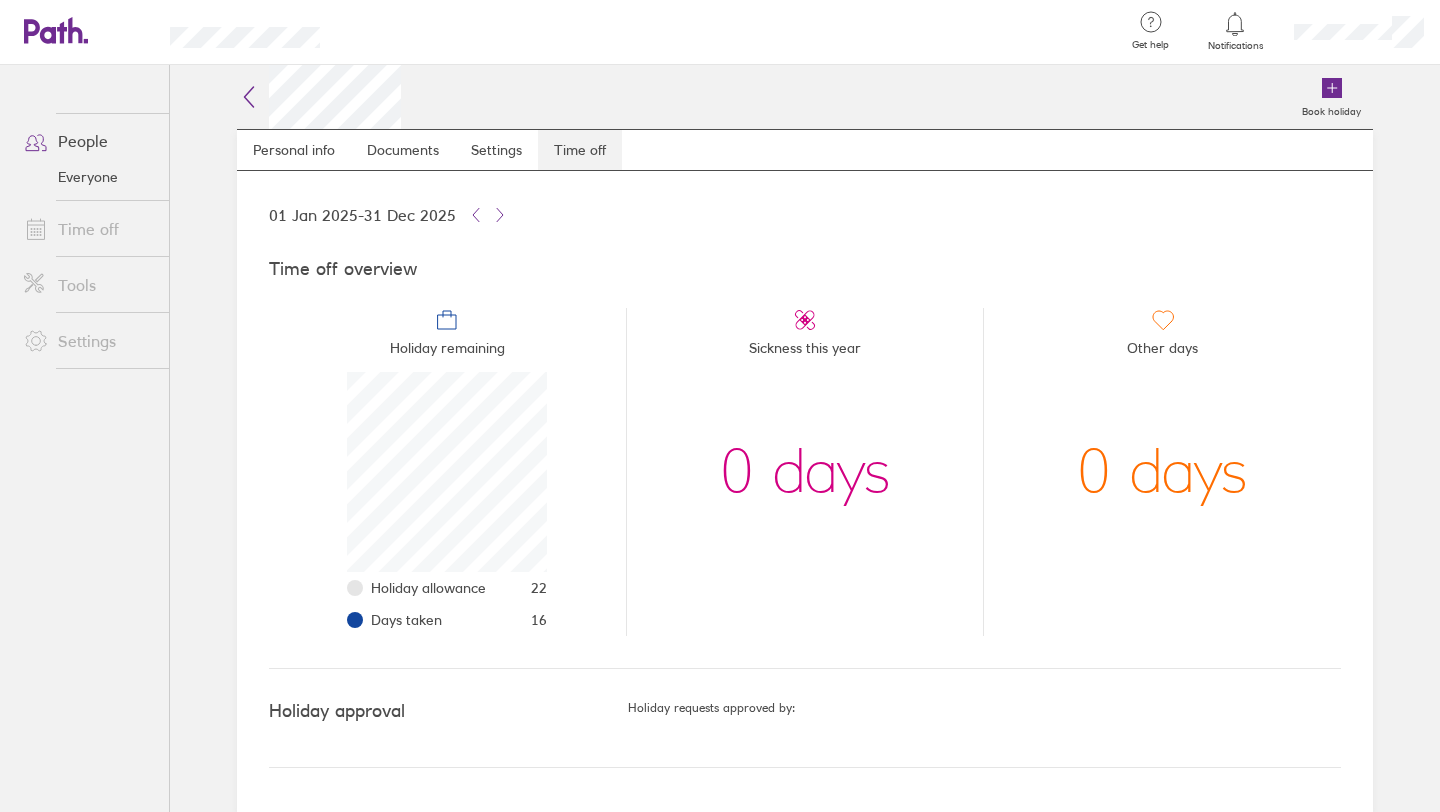 scroll, scrollTop: 999800, scrollLeft: 999800, axis: both 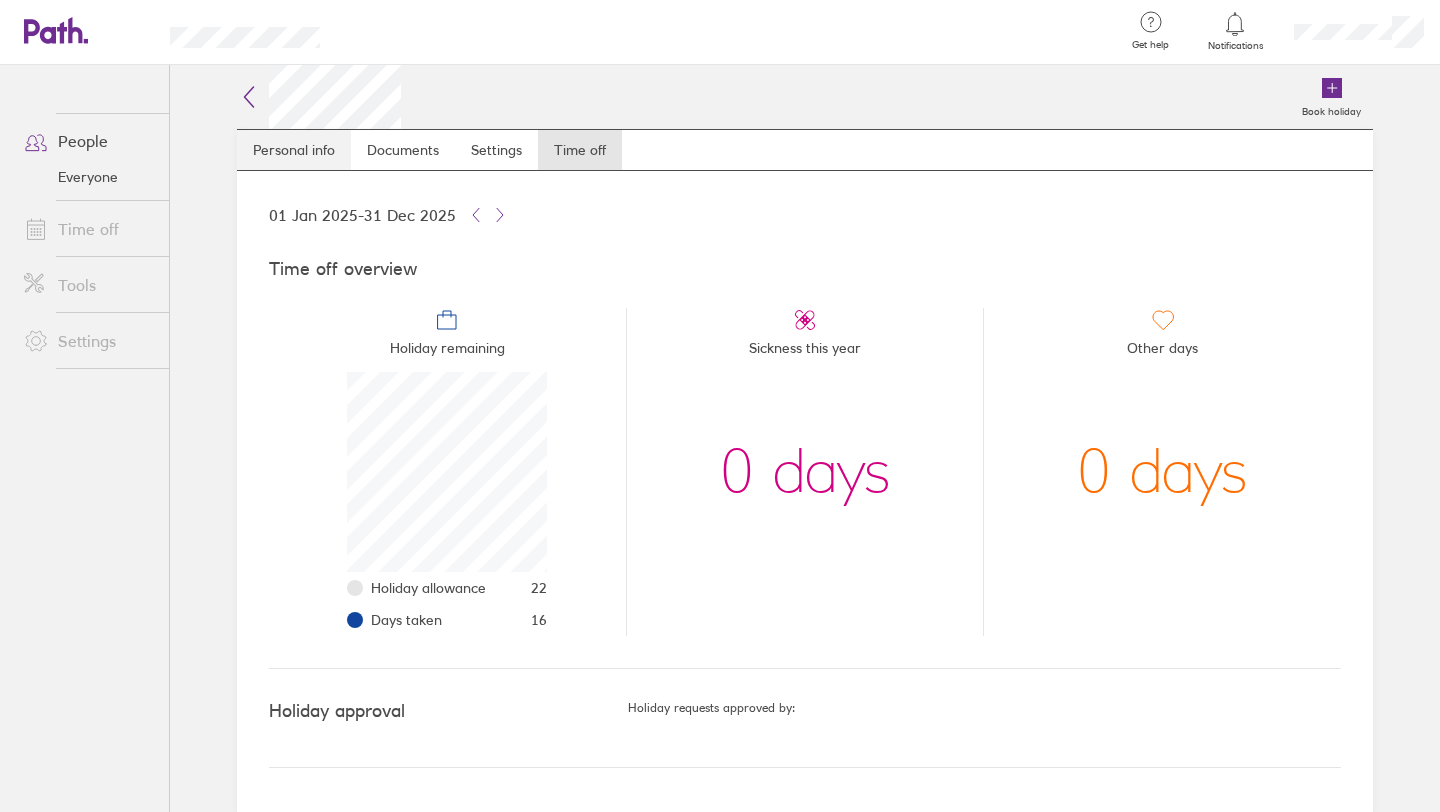 click on "Personal info" at bounding box center (294, 150) 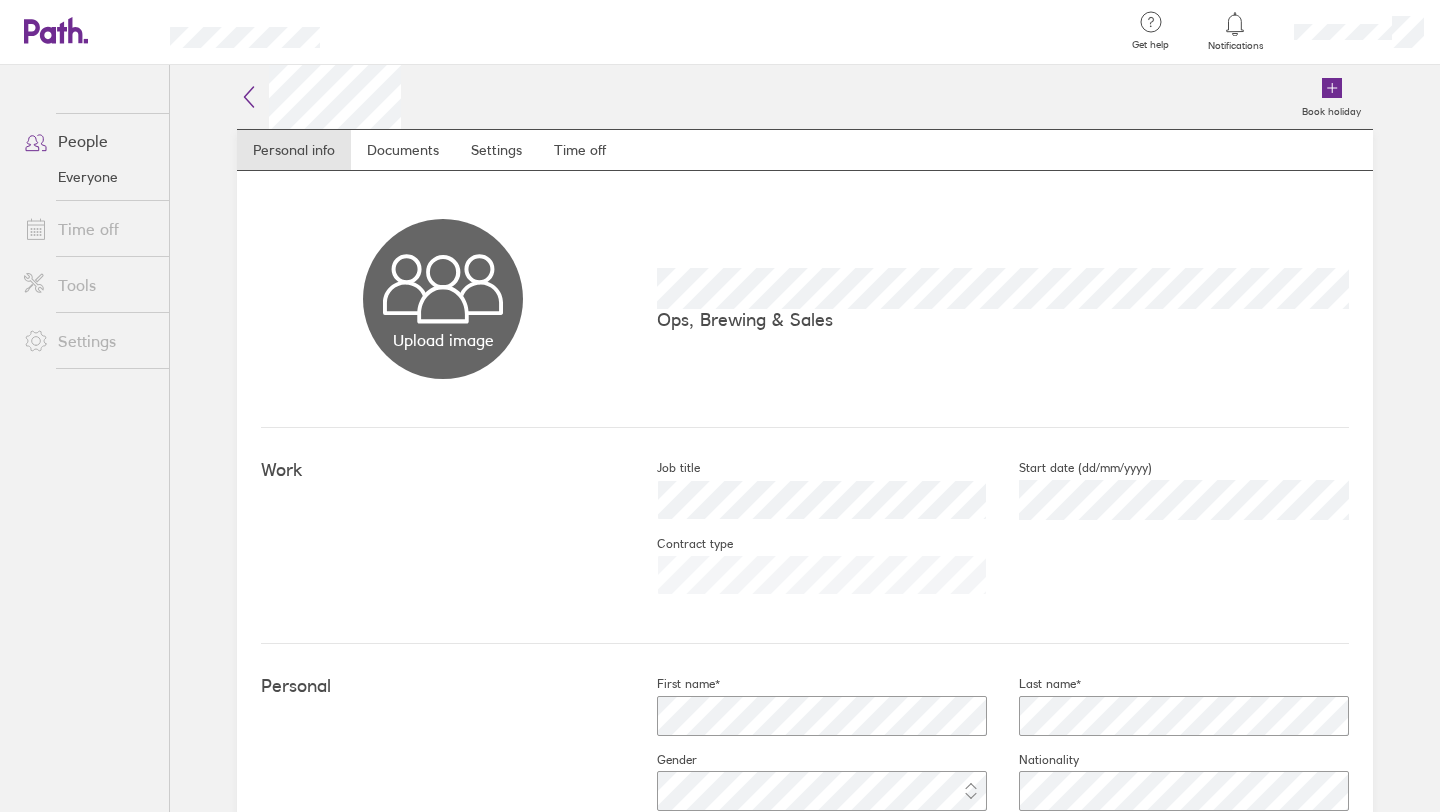 click 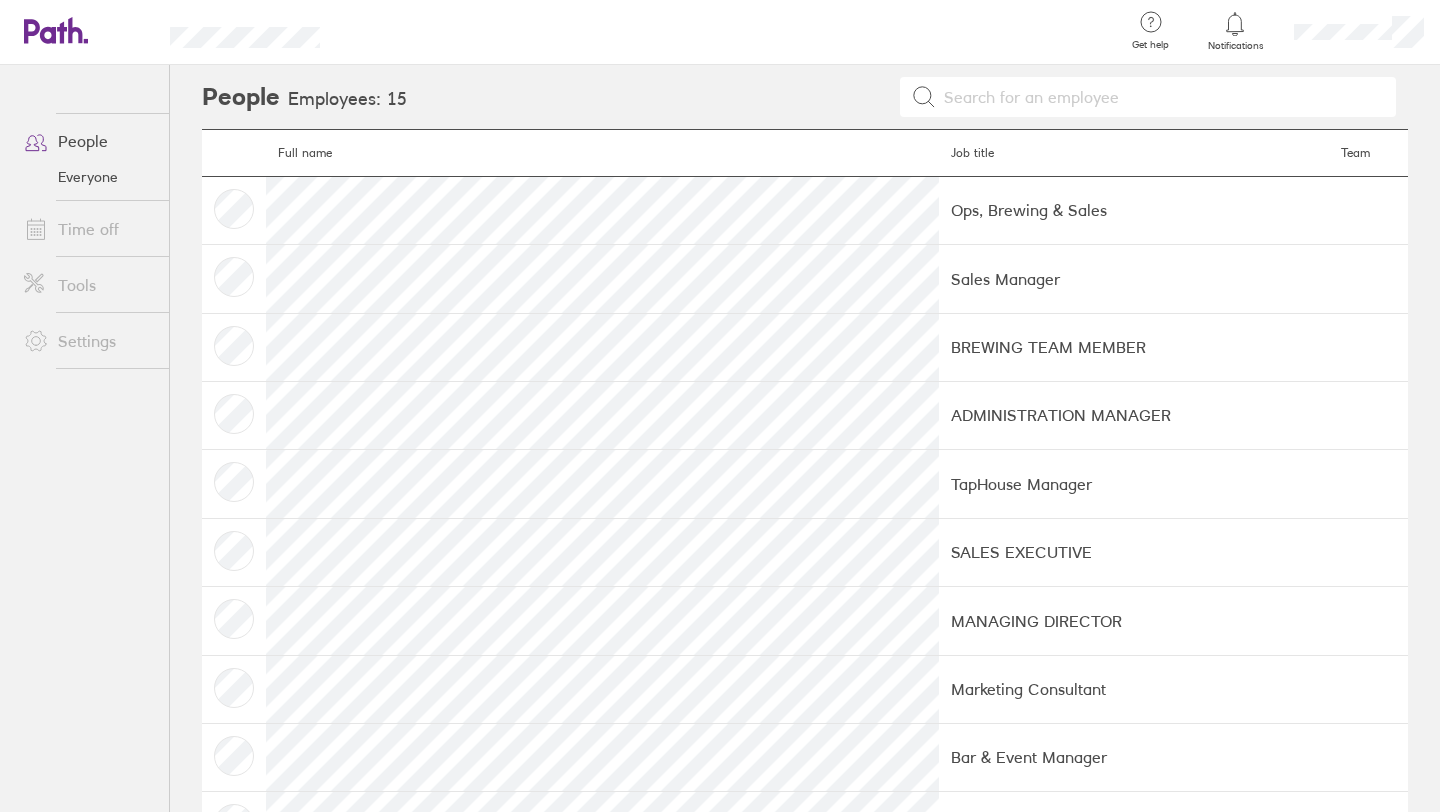 click at bounding box center (234, 279) 